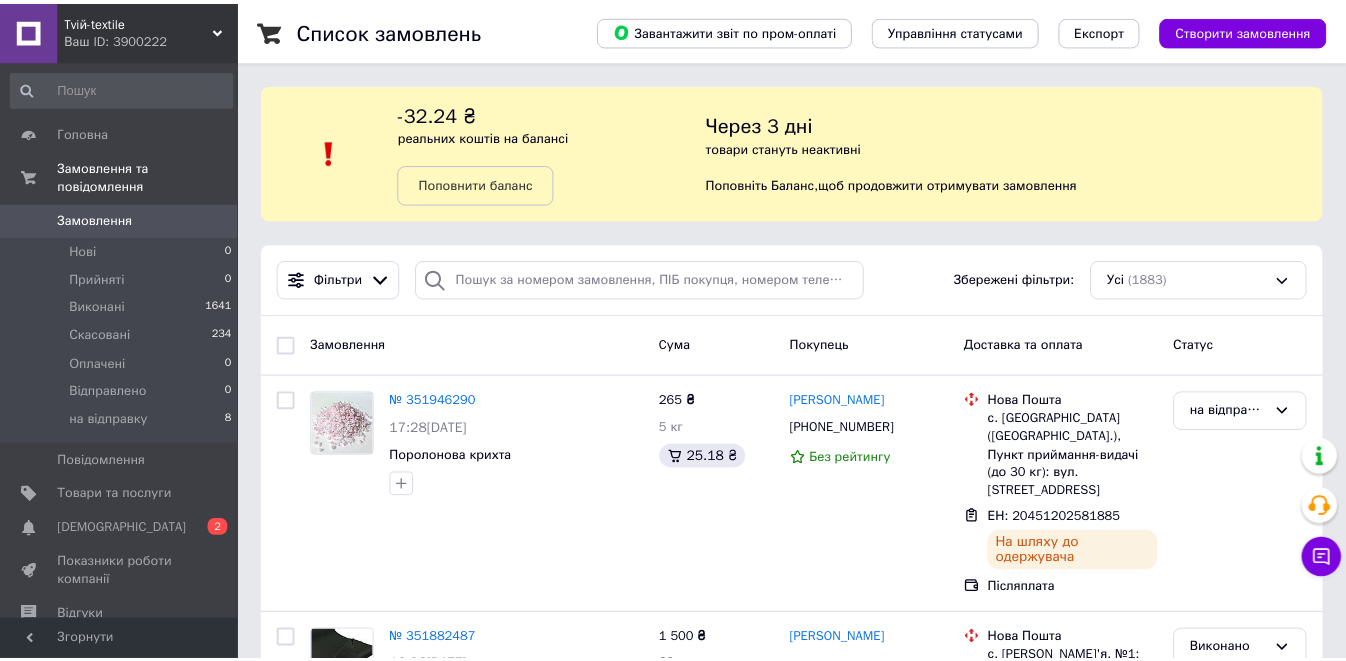 scroll, scrollTop: 0, scrollLeft: 0, axis: both 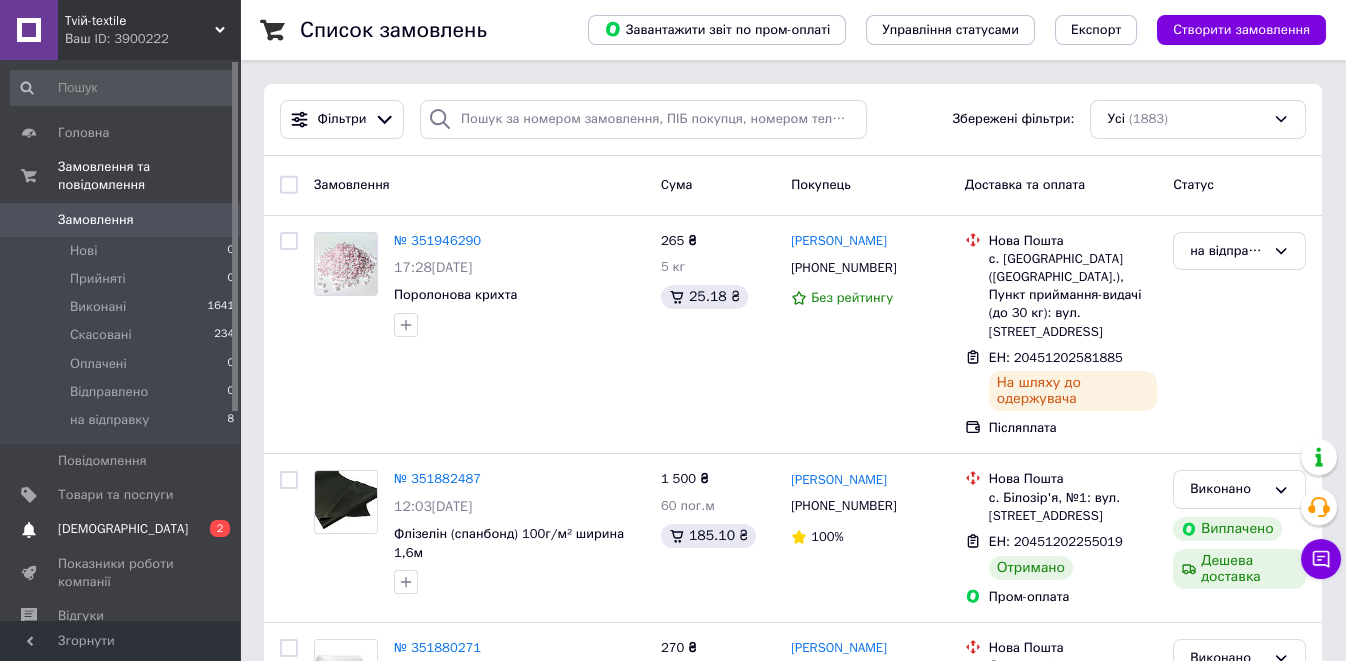 click on "[DEMOGRAPHIC_DATA]" at bounding box center (123, 529) 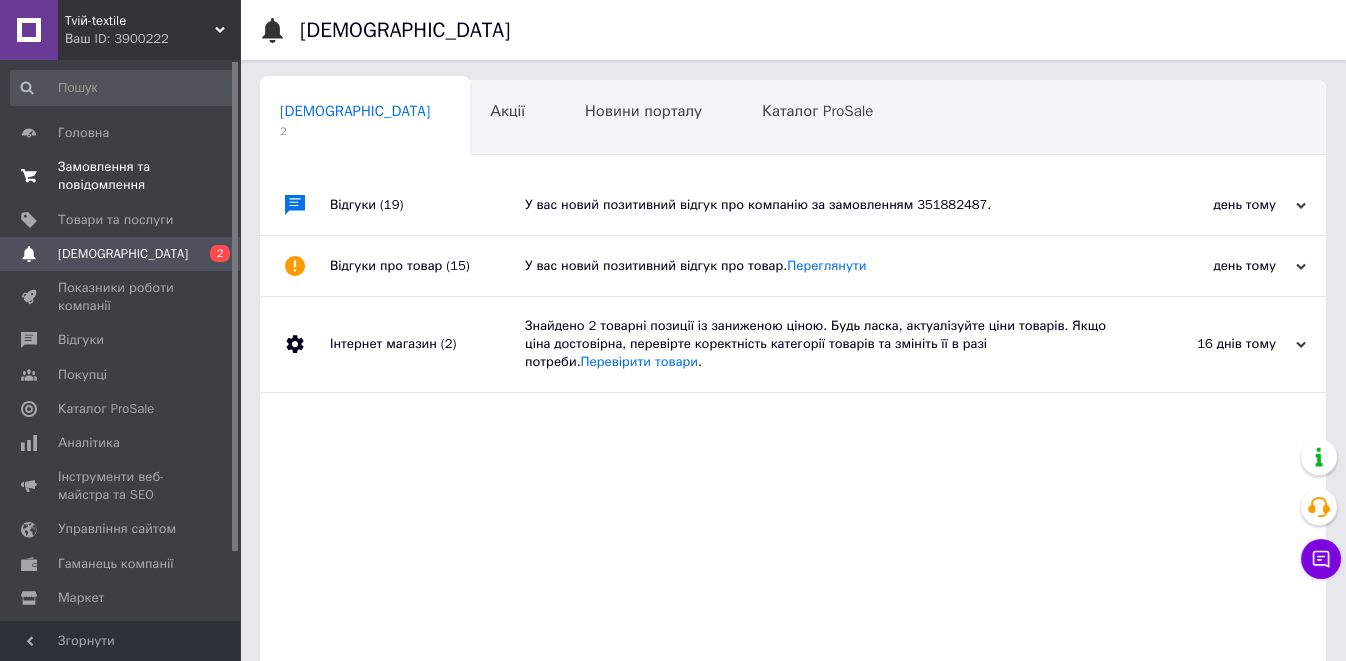 click on "Замовлення та повідомлення" at bounding box center (121, 176) 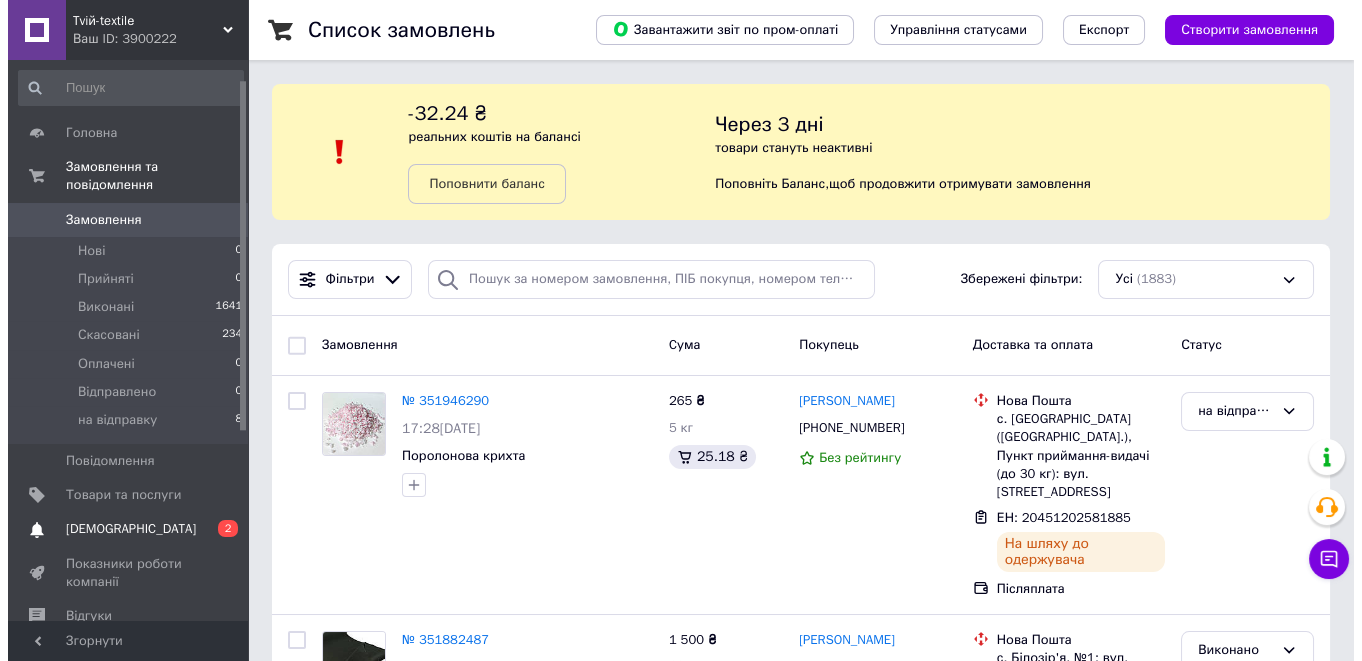 scroll, scrollTop: 222, scrollLeft: 0, axis: vertical 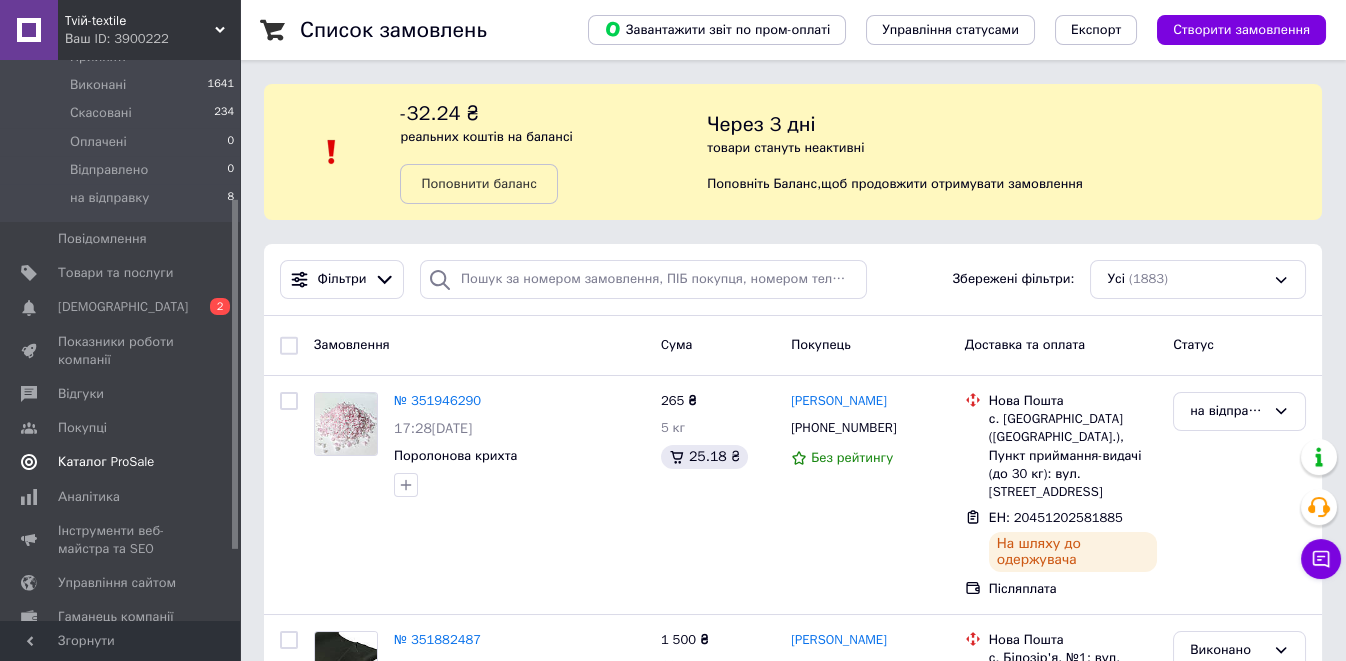click on "Каталог ProSale" at bounding box center (106, 462) 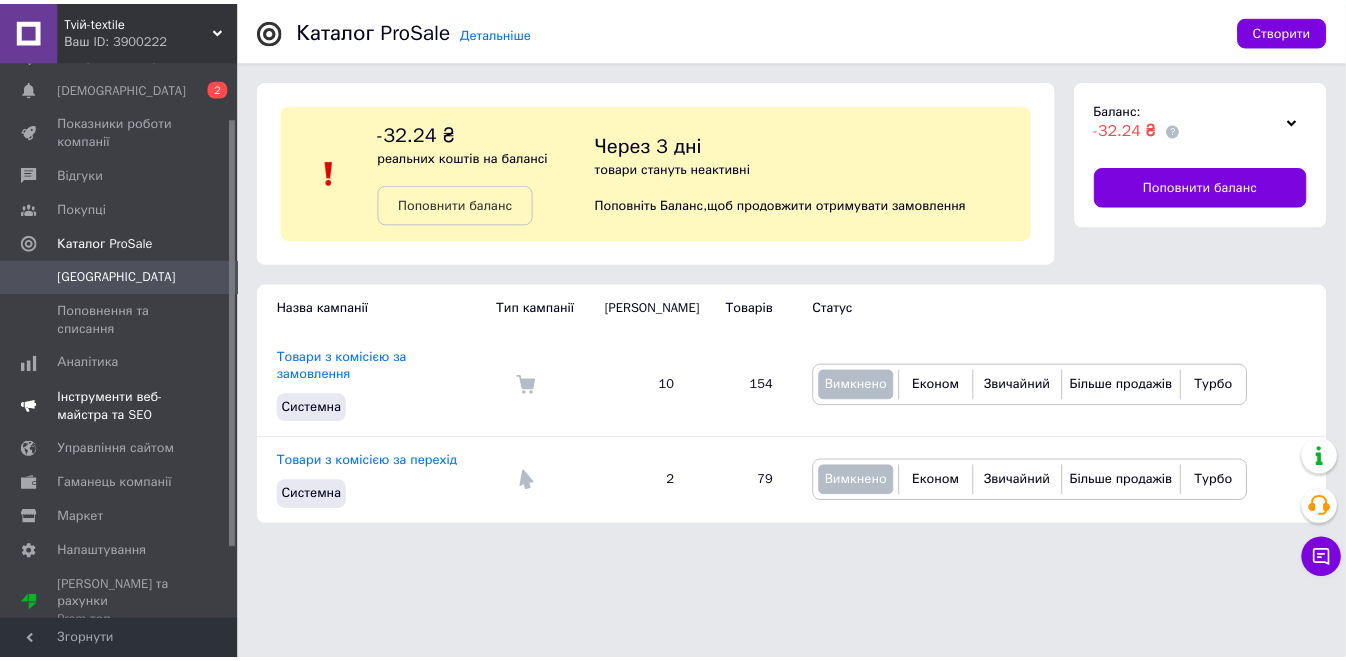 scroll, scrollTop: 0, scrollLeft: 0, axis: both 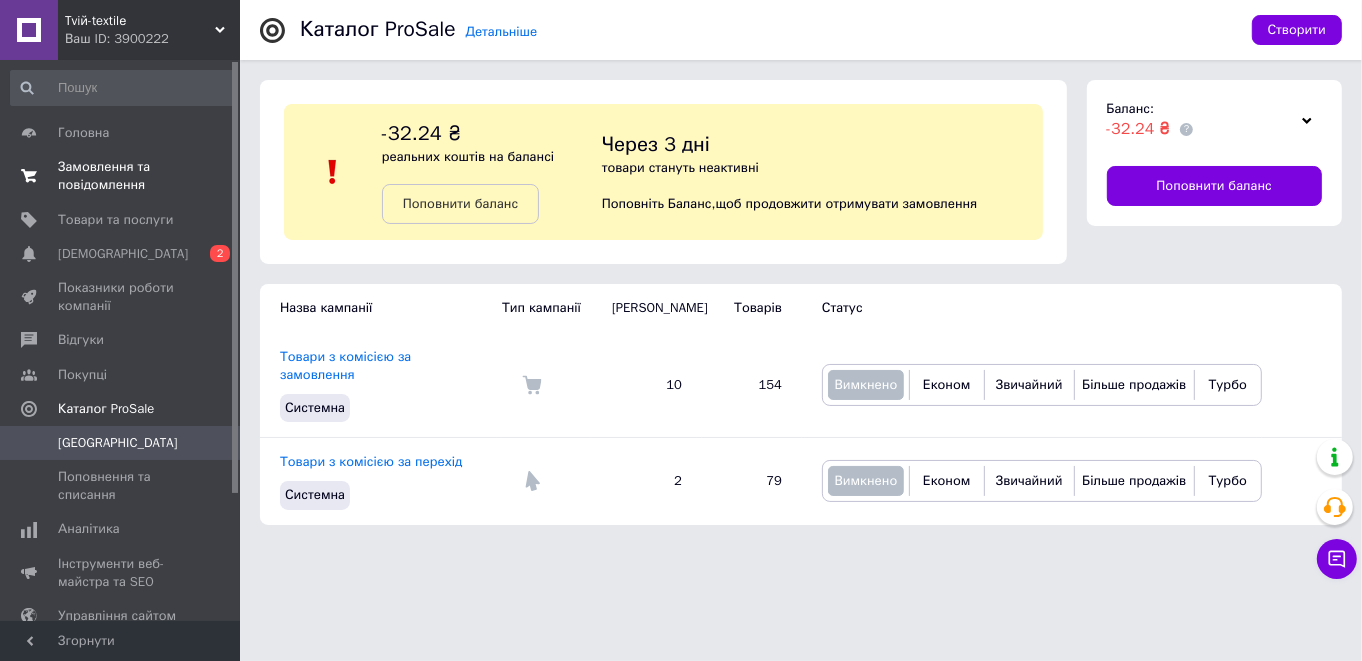 click on "Замовлення та повідомлення" at bounding box center (121, 176) 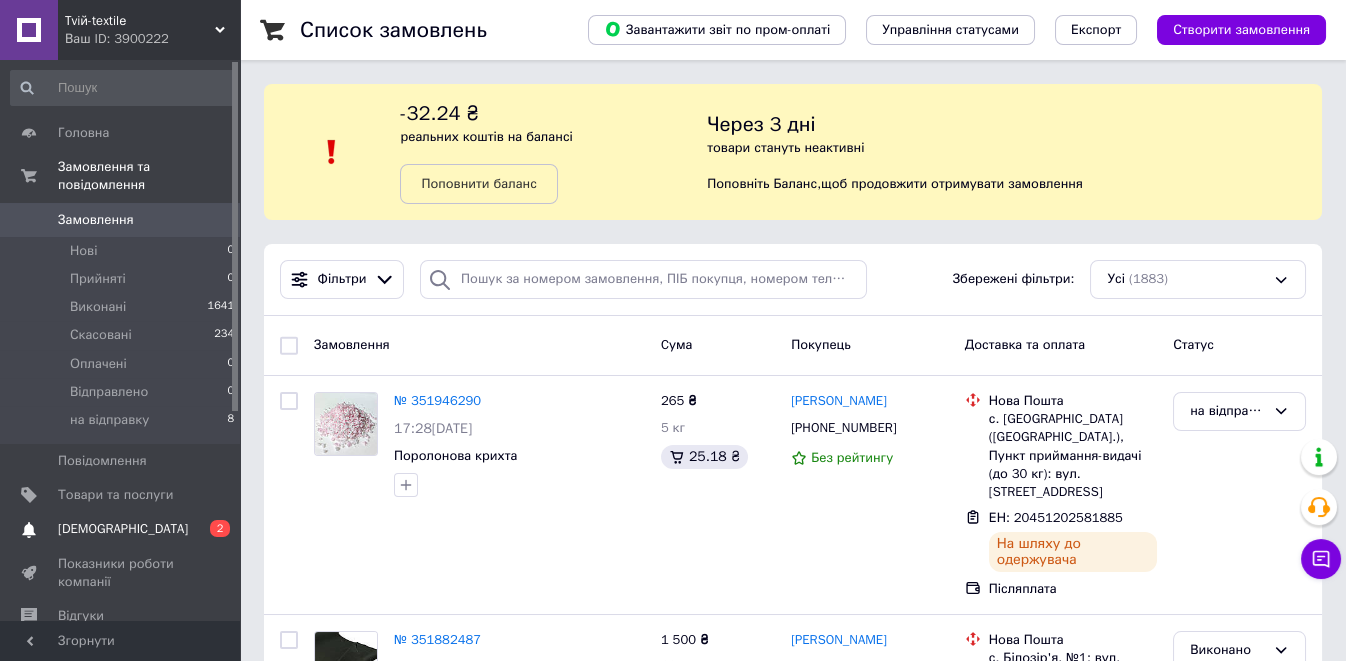 click on "[DEMOGRAPHIC_DATA]" at bounding box center (123, 529) 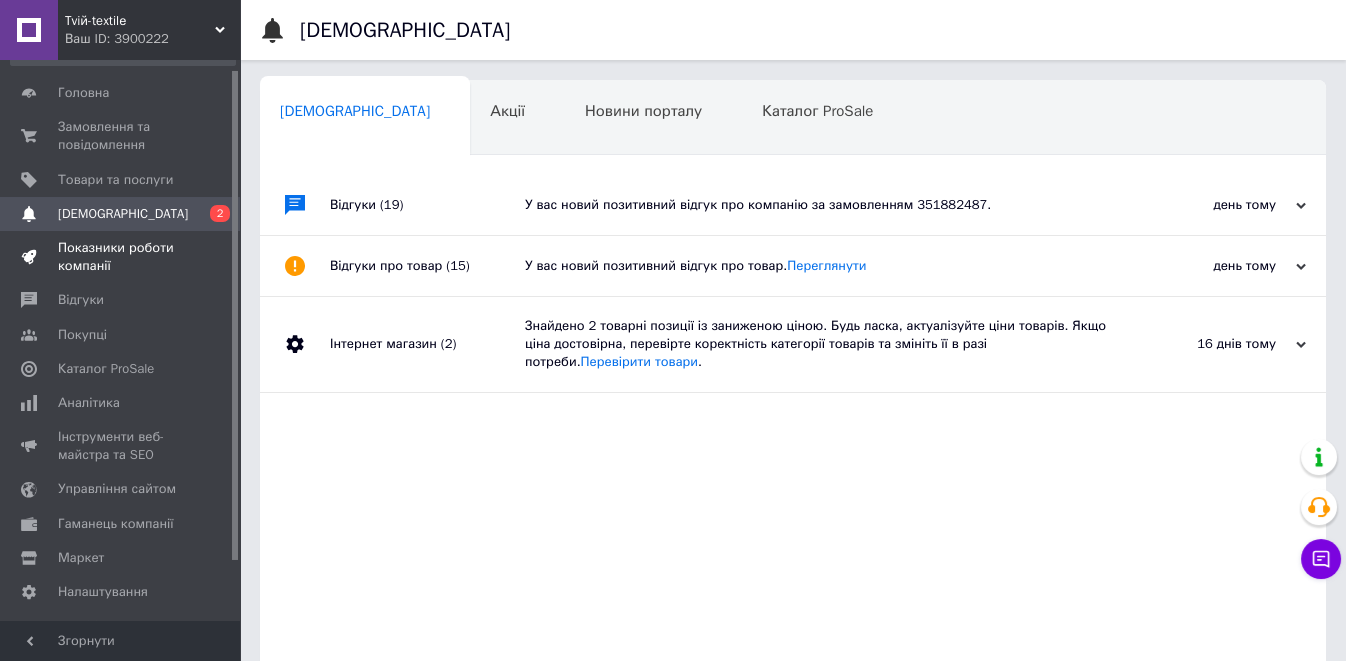 scroll, scrollTop: 80, scrollLeft: 0, axis: vertical 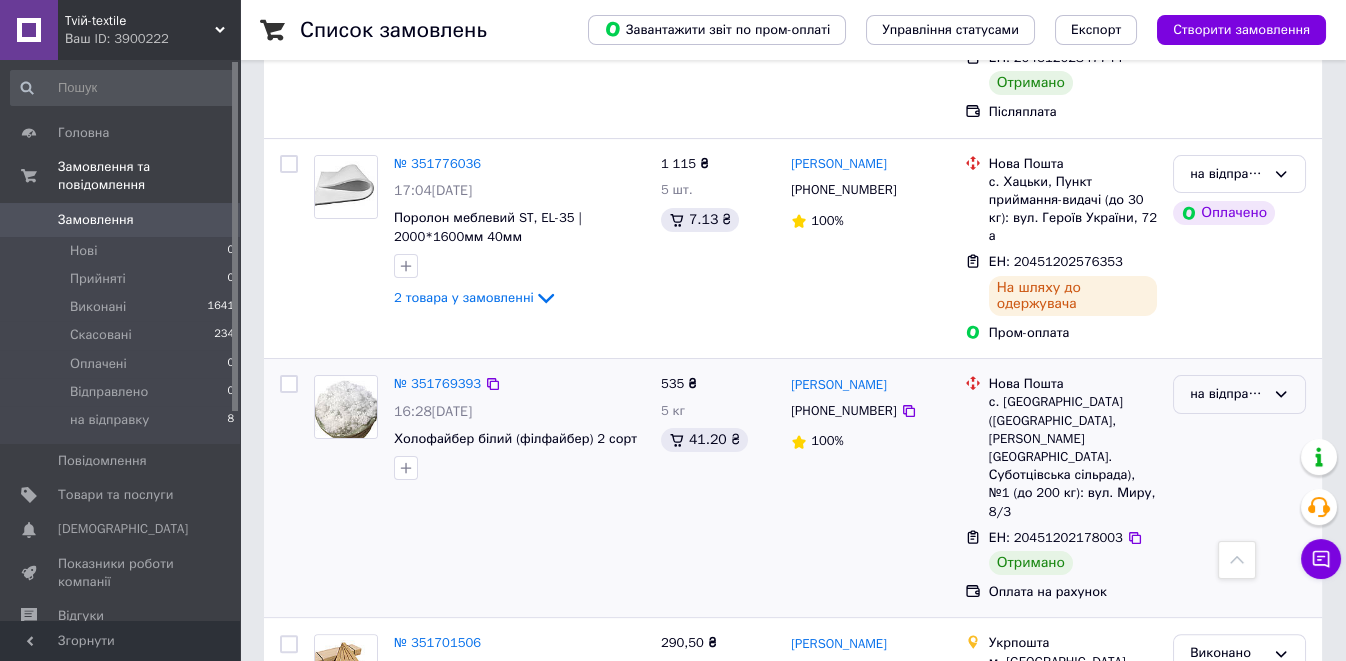 click on "на відправку" at bounding box center (1227, 394) 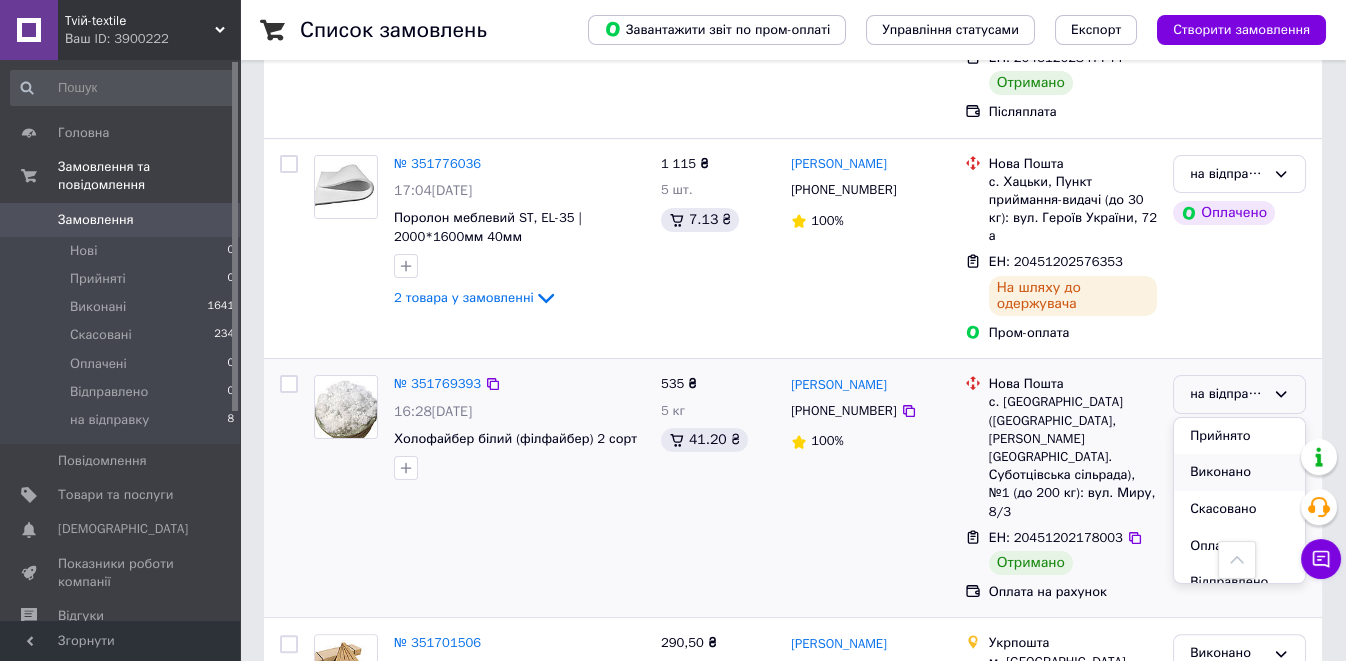 click on "Виконано" at bounding box center (1239, 472) 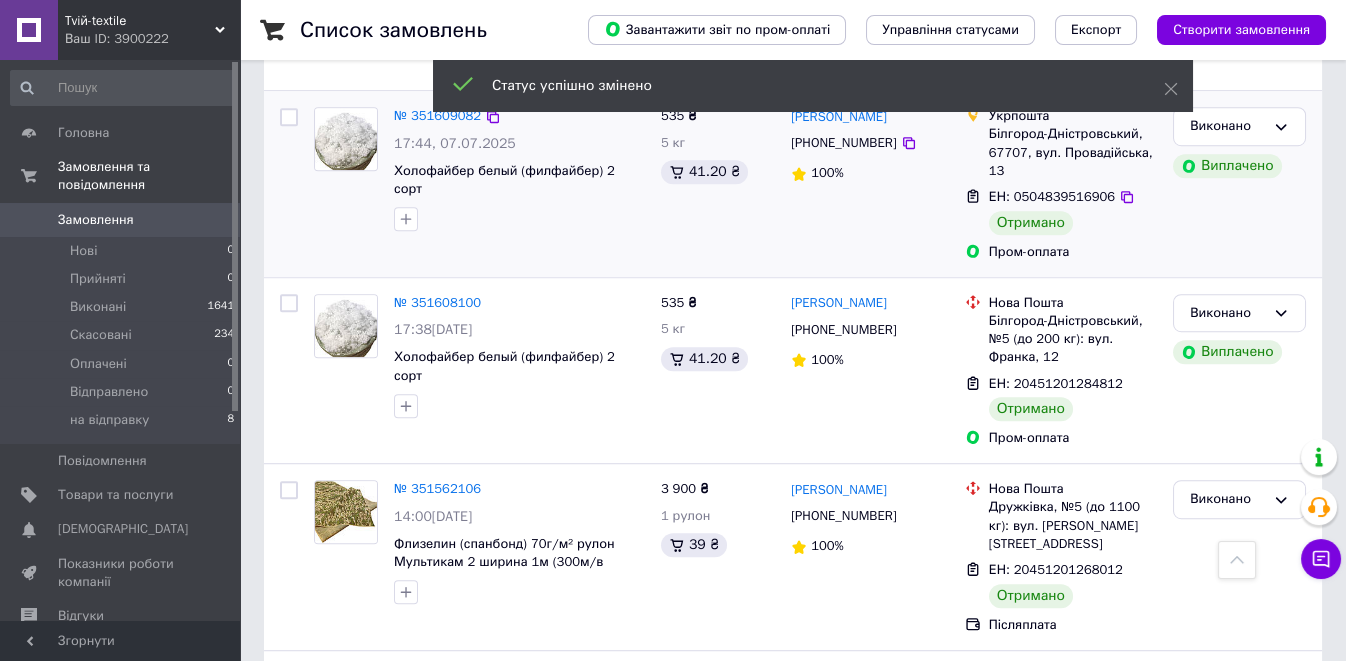 scroll, scrollTop: 3653, scrollLeft: 0, axis: vertical 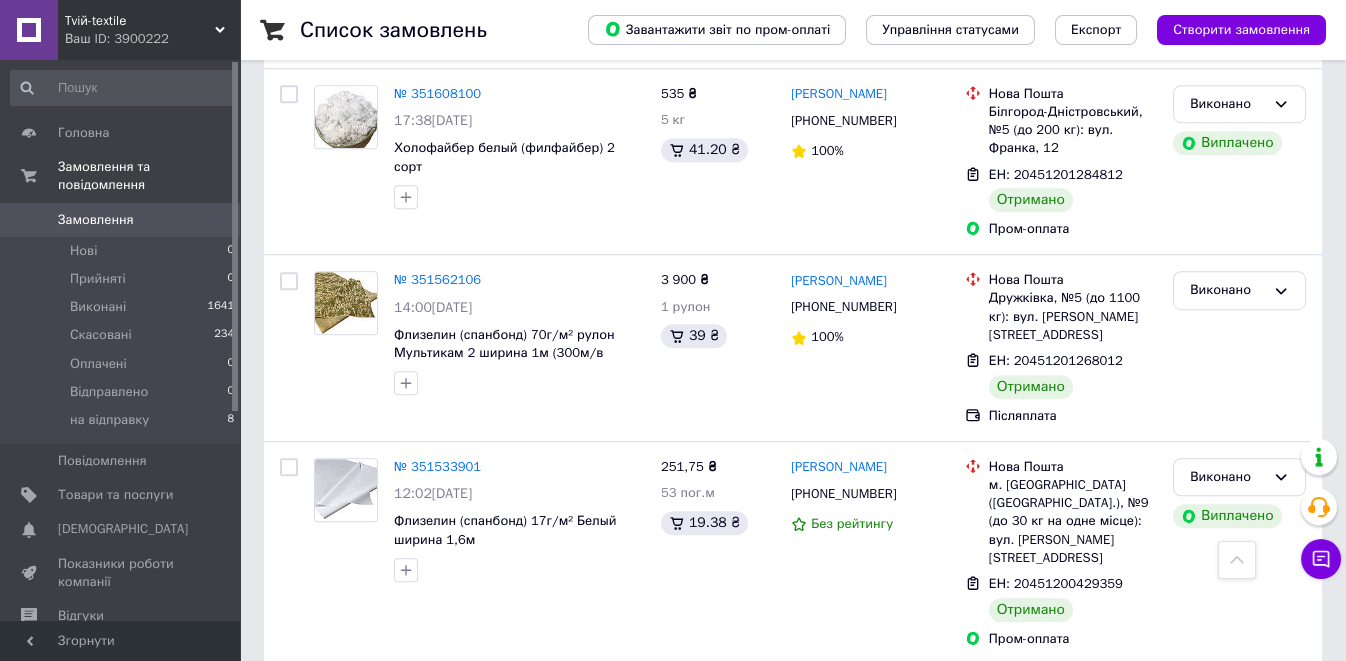 click on "2" at bounding box center [327, 895] 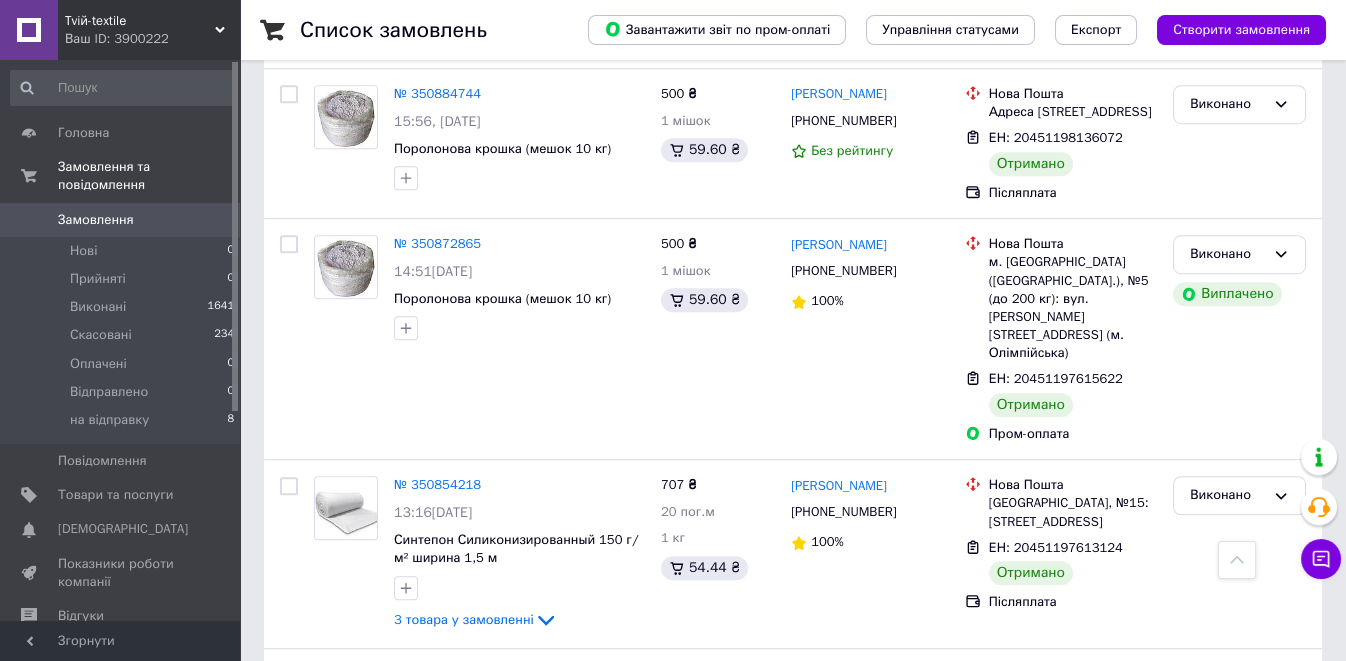 scroll, scrollTop: 3605, scrollLeft: 0, axis: vertical 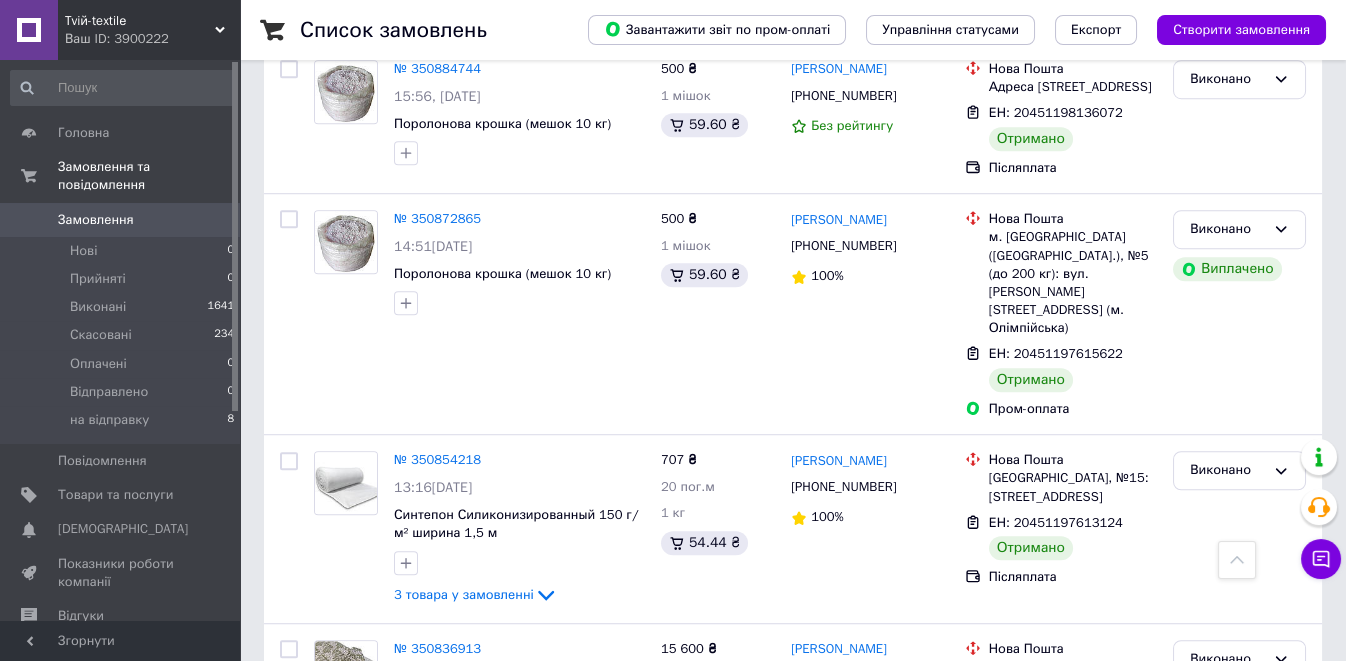 click on "3" at bounding box center [494, 873] 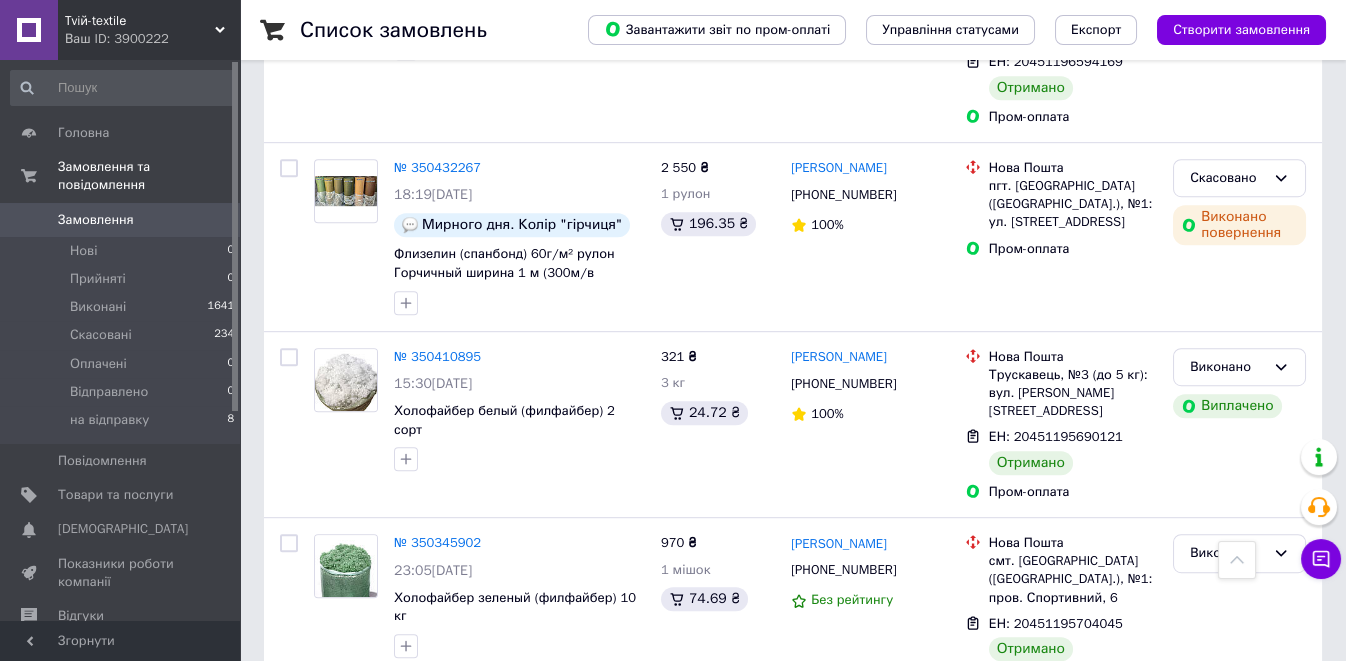 scroll, scrollTop: 3315, scrollLeft: 0, axis: vertical 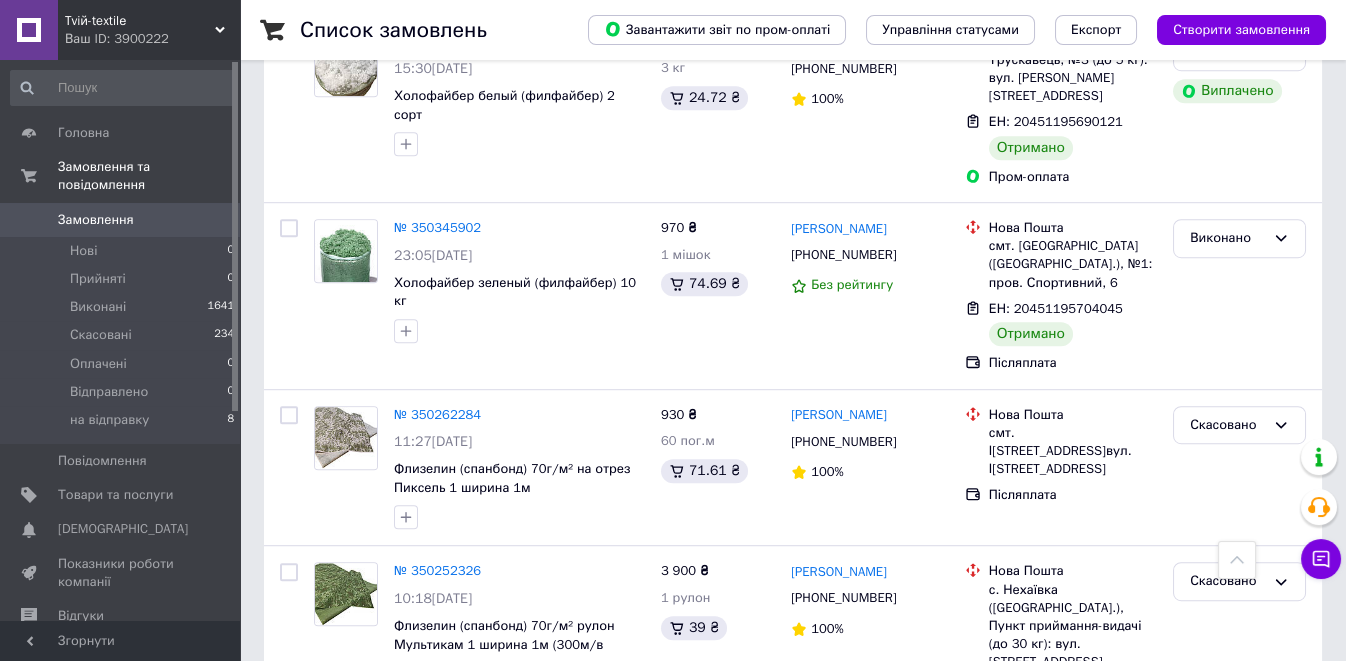 click on "4" at bounding box center [539, 759] 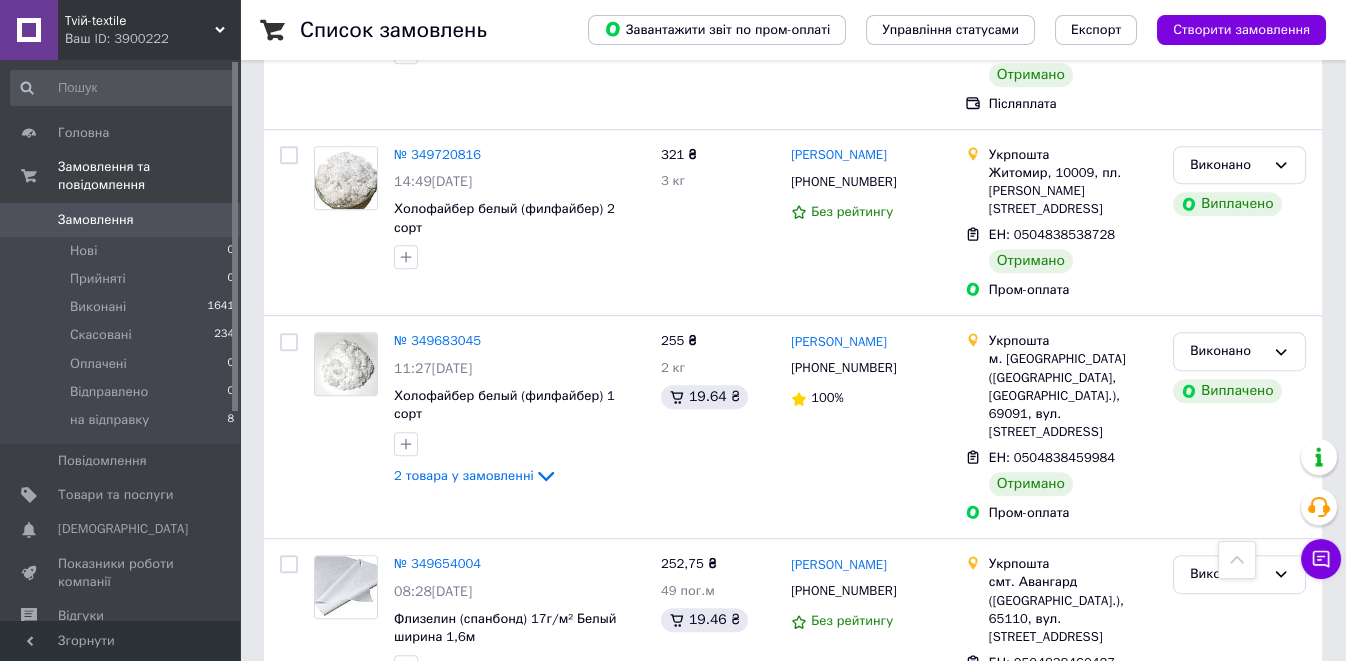 scroll, scrollTop: 3432, scrollLeft: 0, axis: vertical 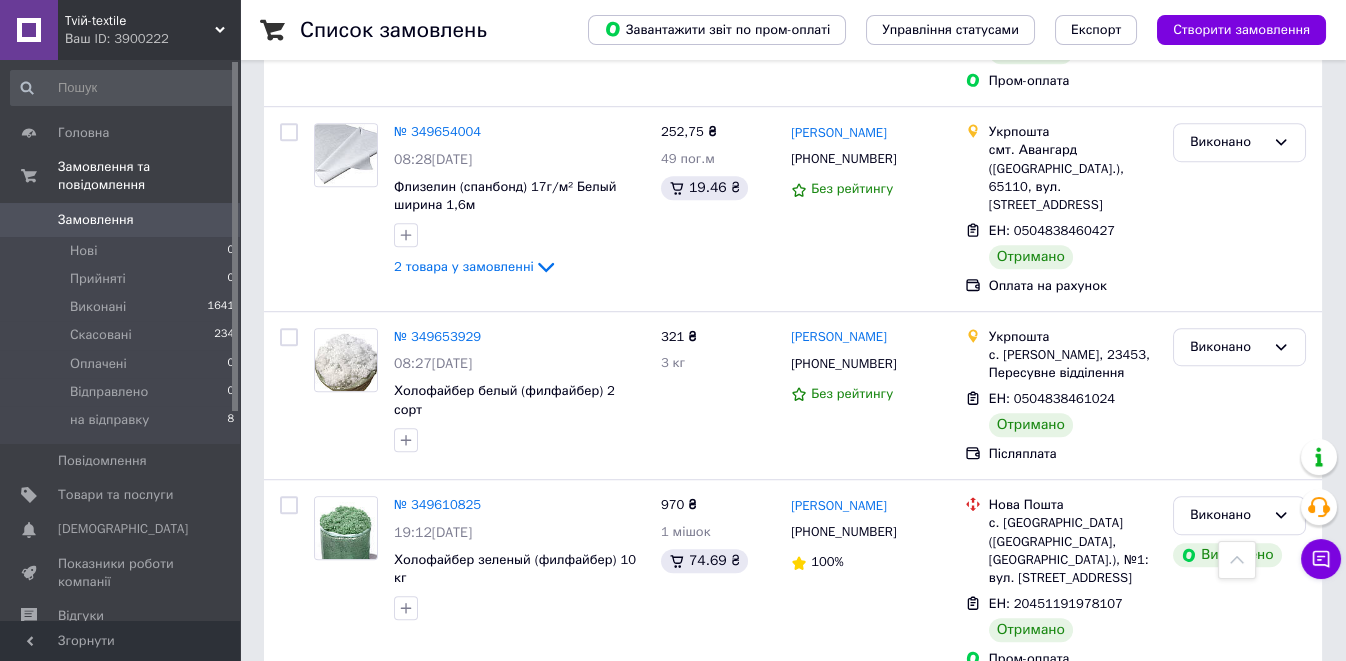 click on "5" at bounding box center (584, 729) 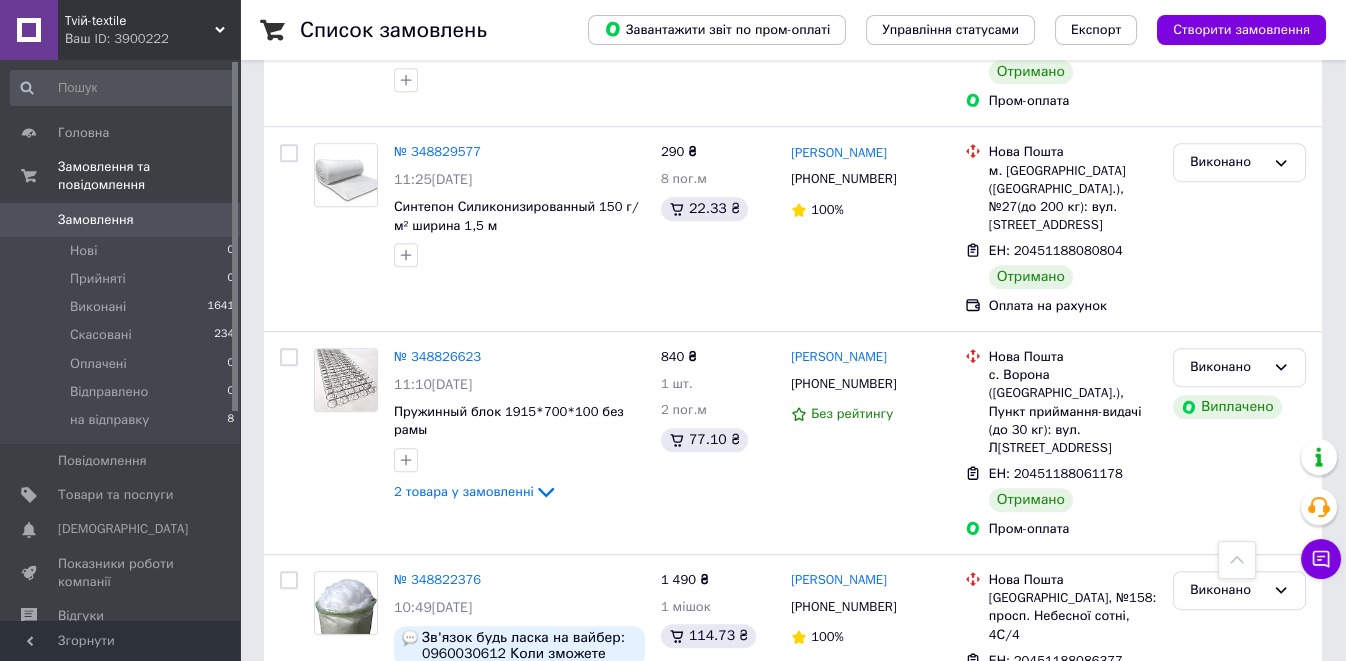 scroll, scrollTop: 3445, scrollLeft: 0, axis: vertical 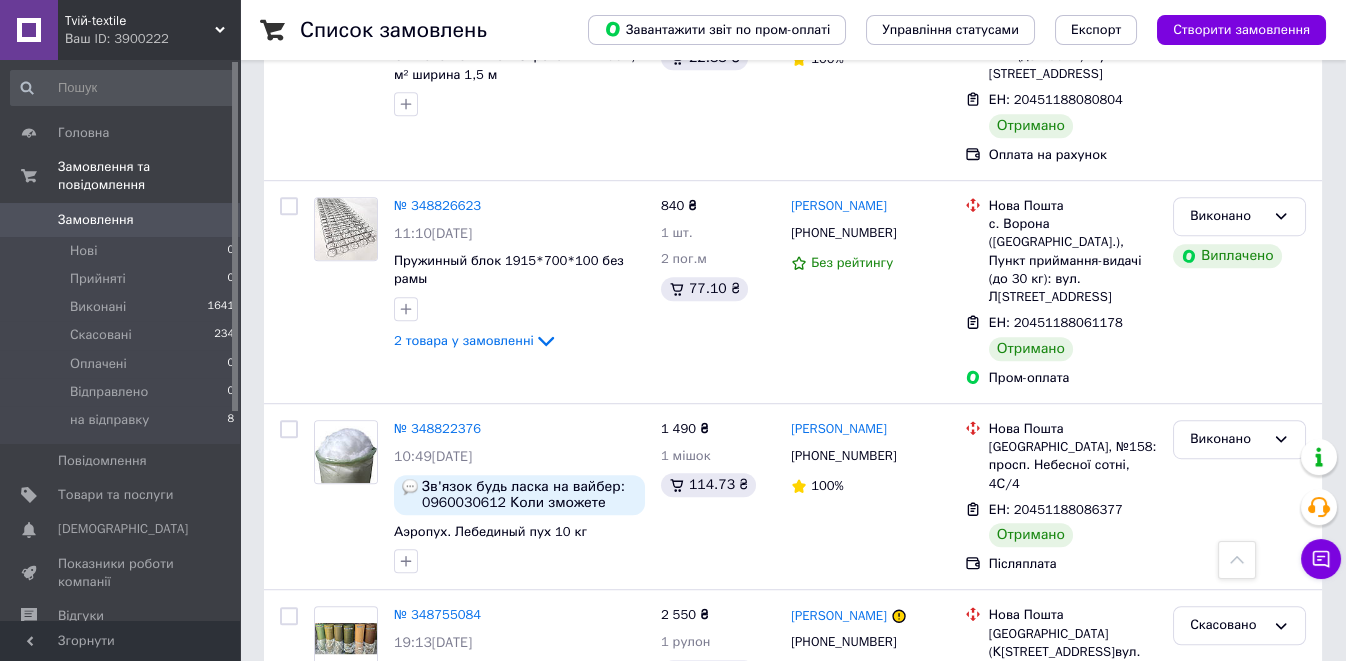click on "6" at bounding box center (629, 791) 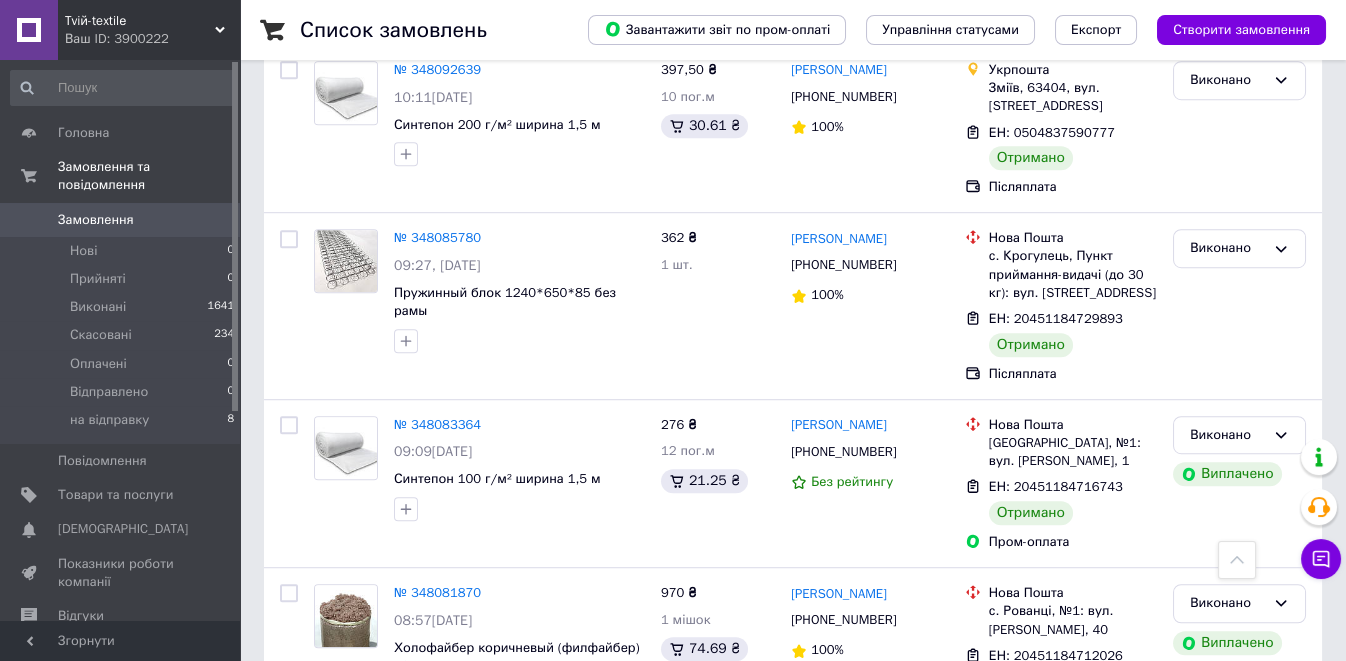 scroll, scrollTop: 3375, scrollLeft: 0, axis: vertical 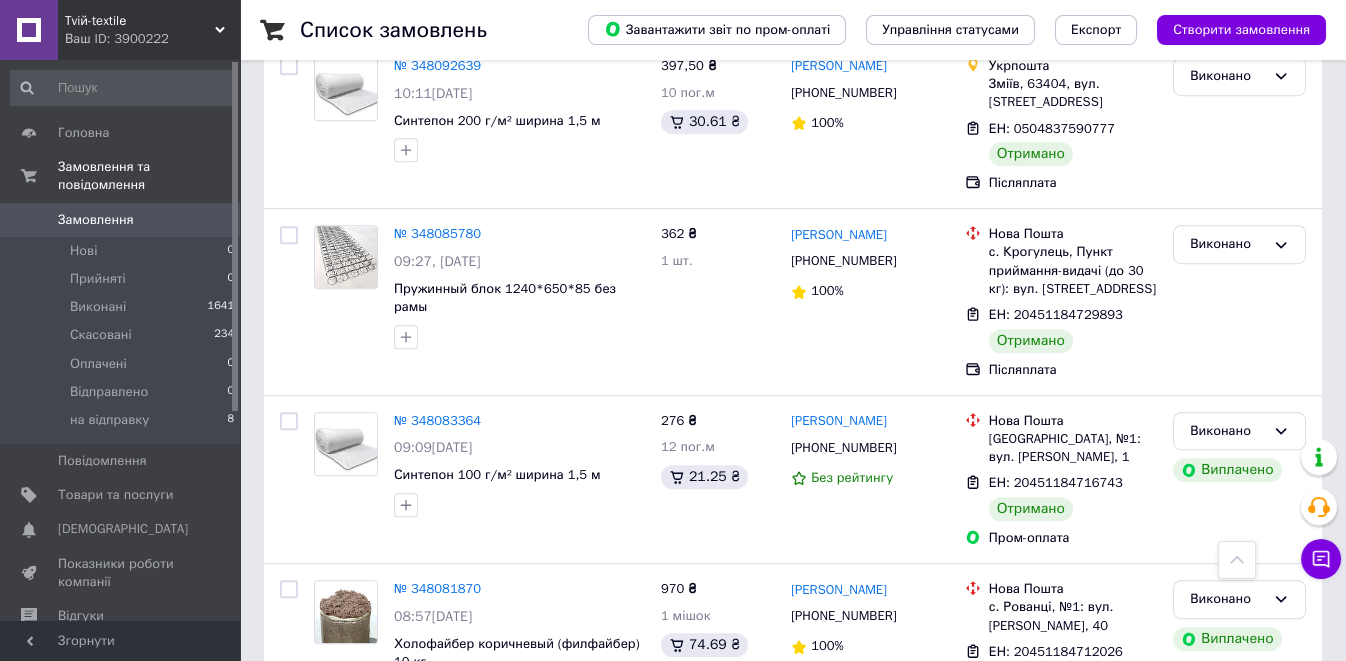click on "7" at bounding box center [629, 776] 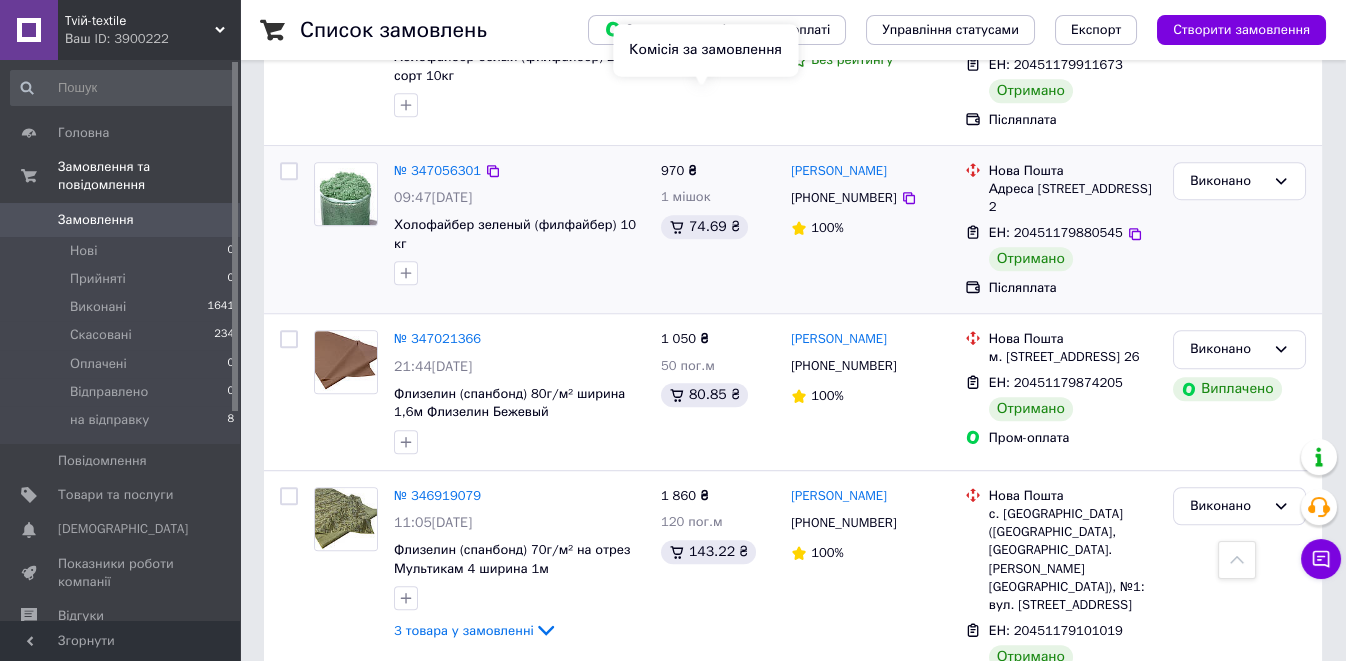 scroll, scrollTop: 3484, scrollLeft: 0, axis: vertical 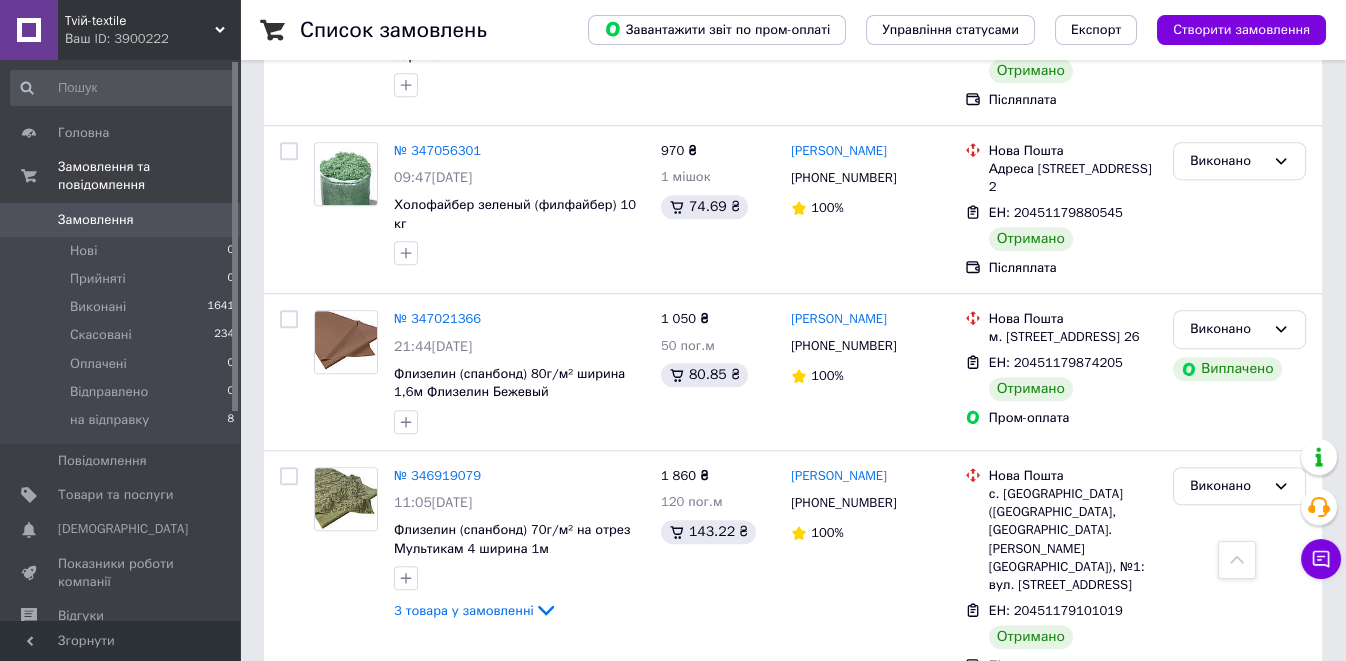 click on "8" at bounding box center [629, 736] 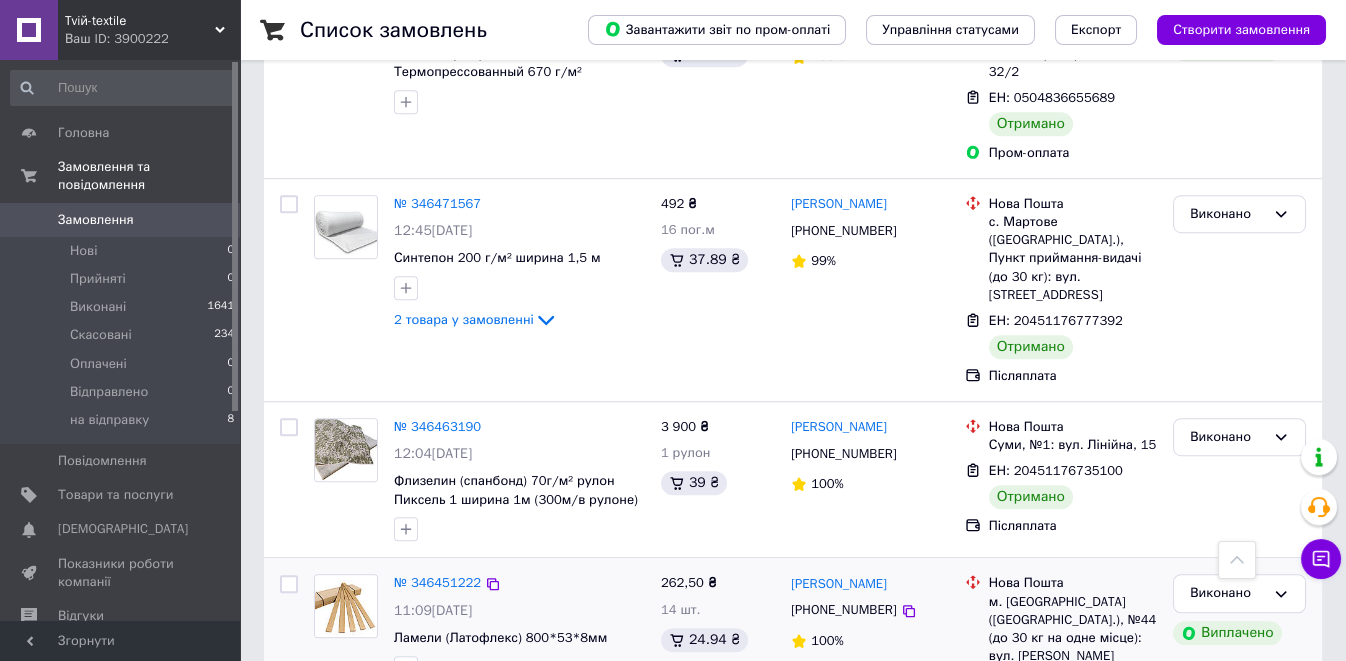 scroll, scrollTop: 3480, scrollLeft: 0, axis: vertical 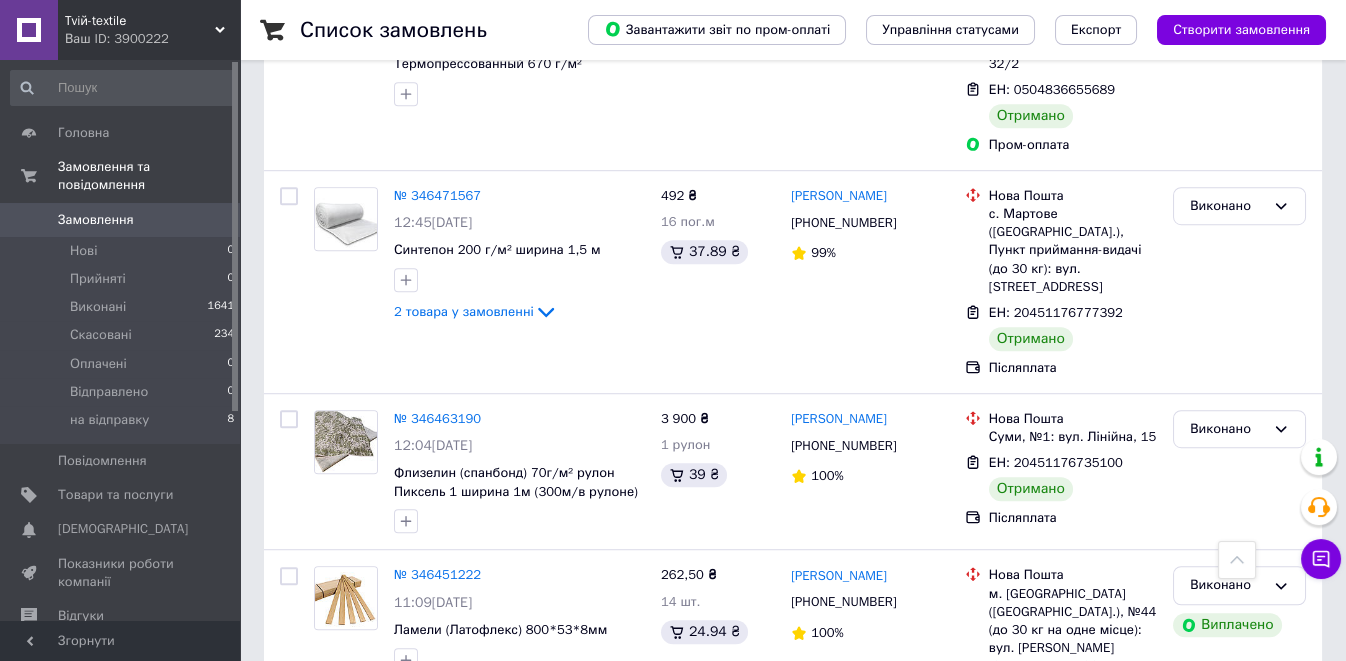 click on "1" at bounding box center [405, 836] 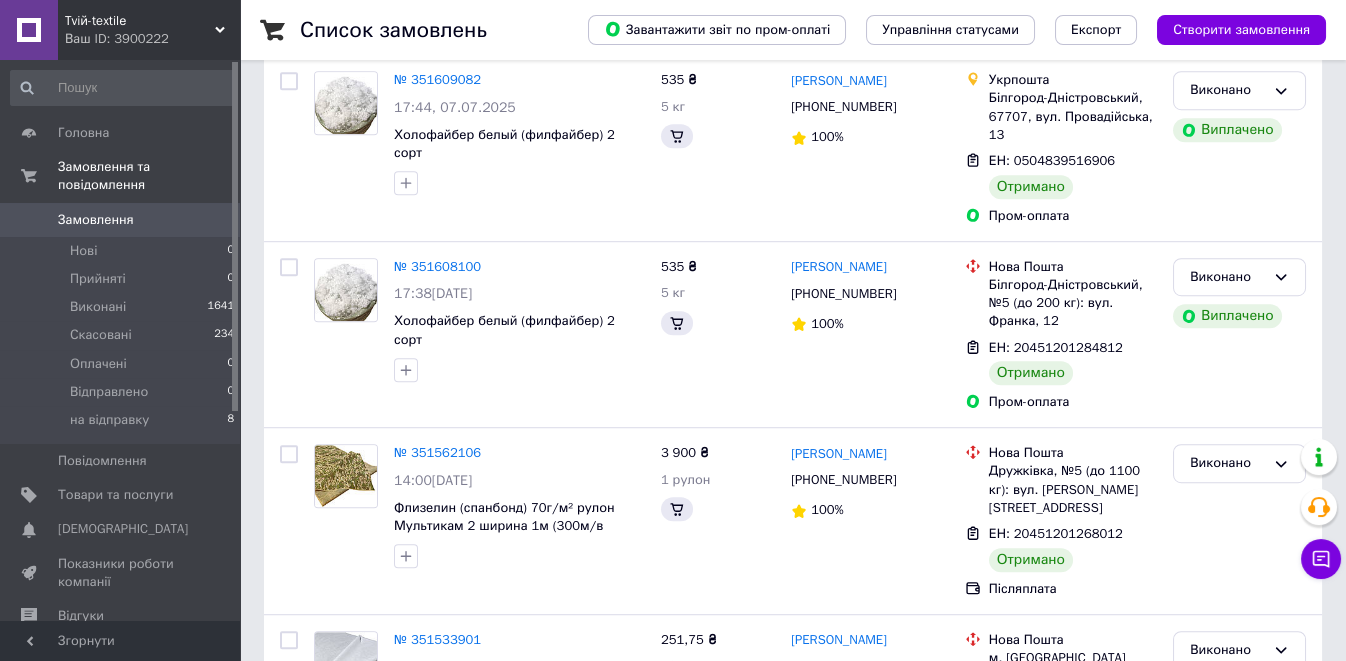 scroll, scrollTop: 0, scrollLeft: 0, axis: both 